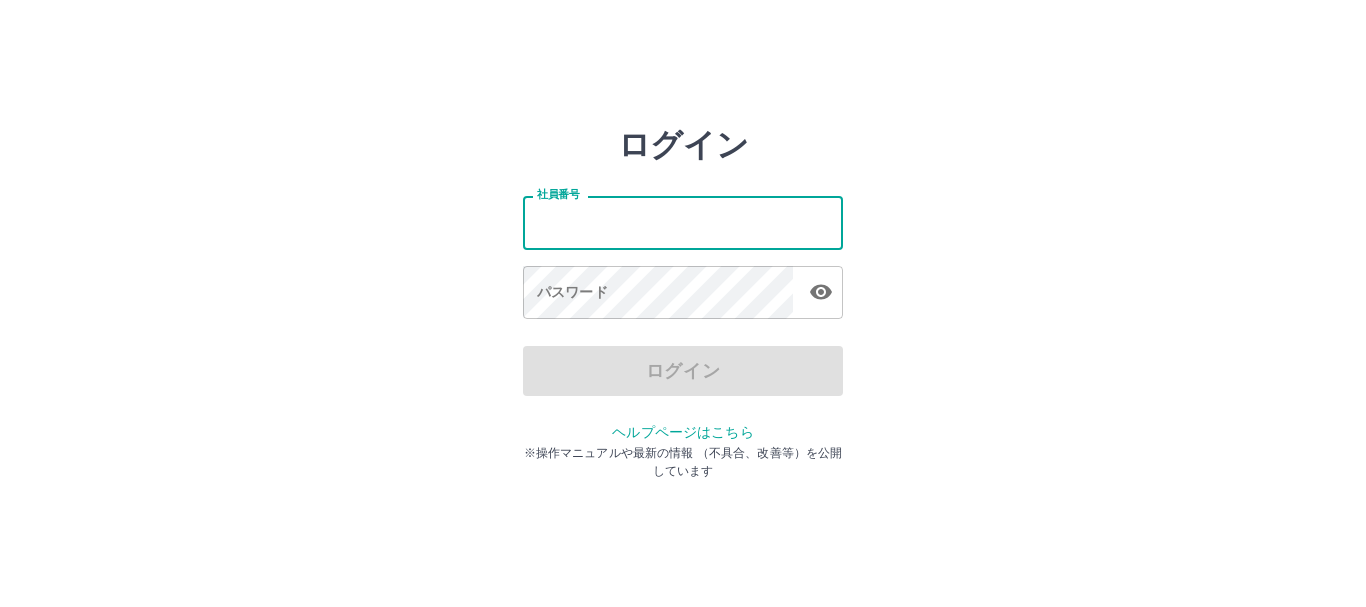 scroll, scrollTop: 0, scrollLeft: 0, axis: both 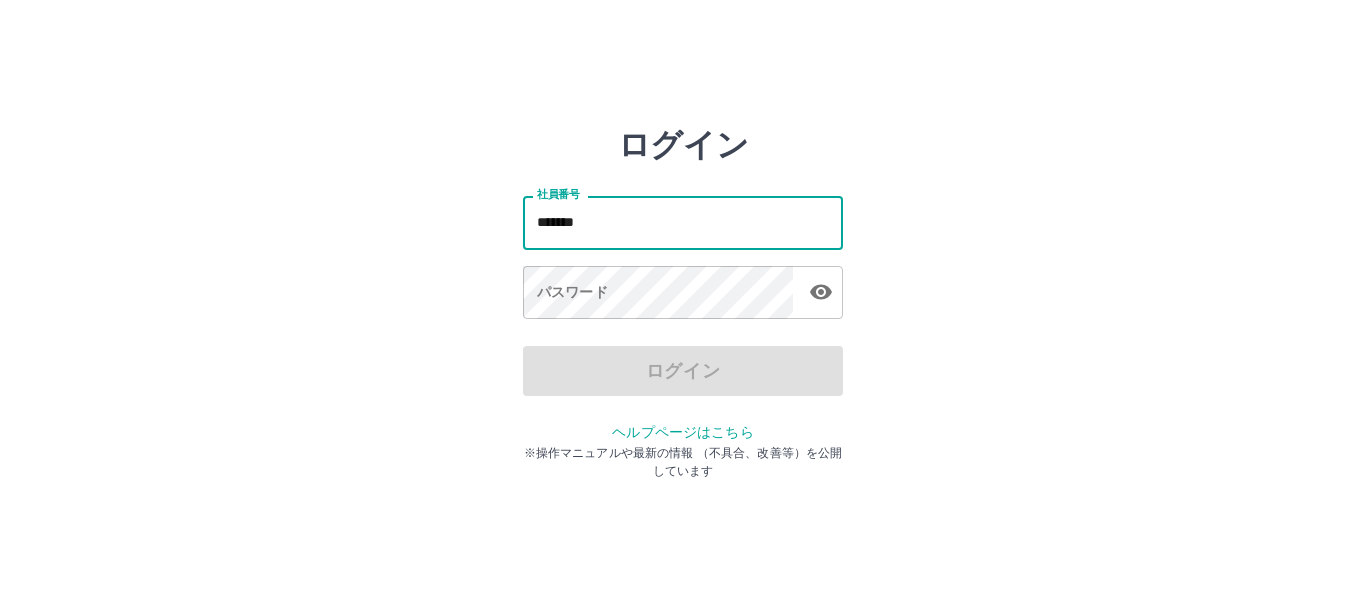 type on "*******" 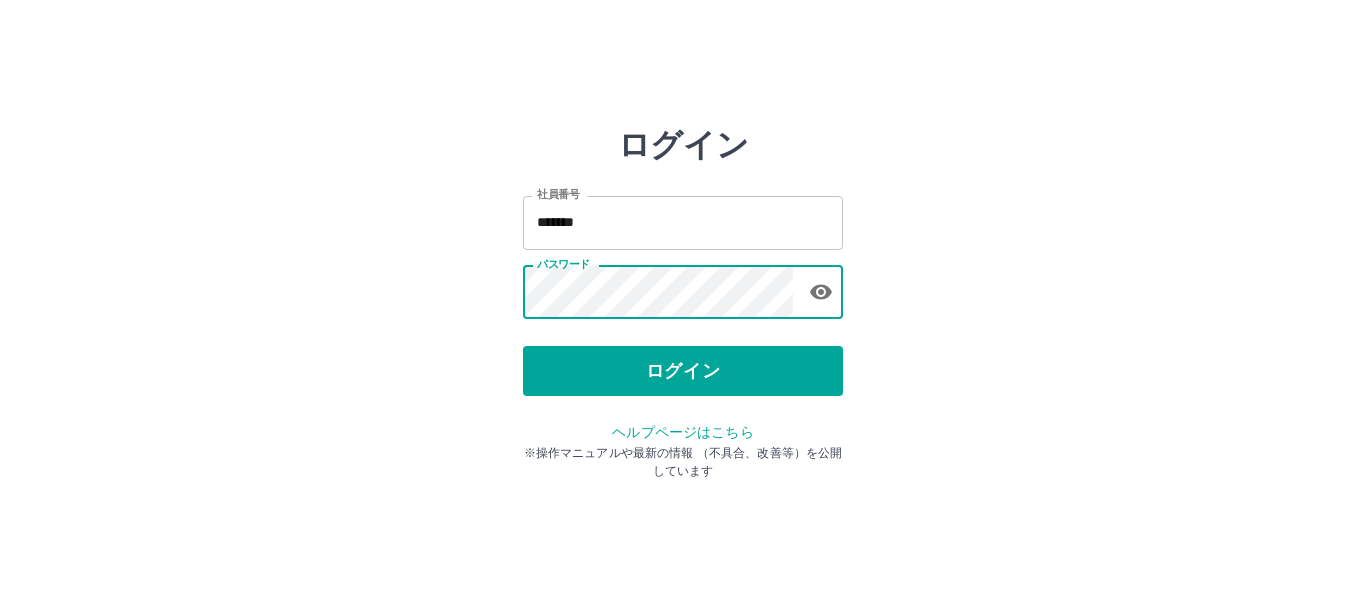 click 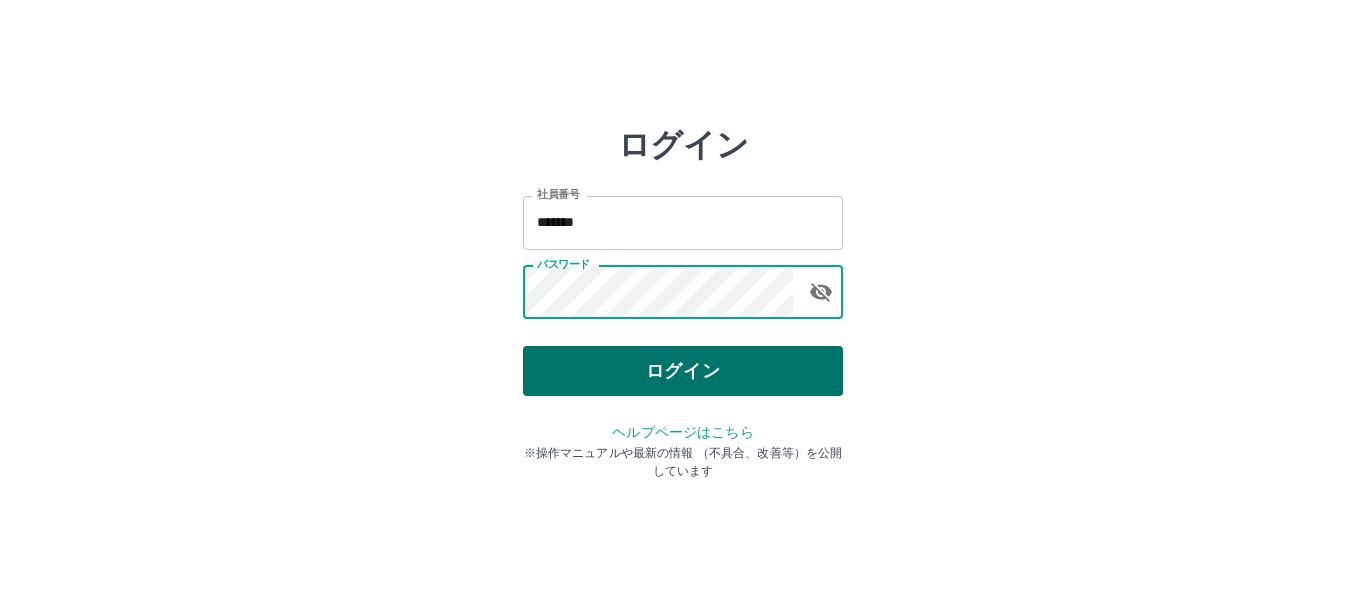 click on "ログイン" at bounding box center (683, 371) 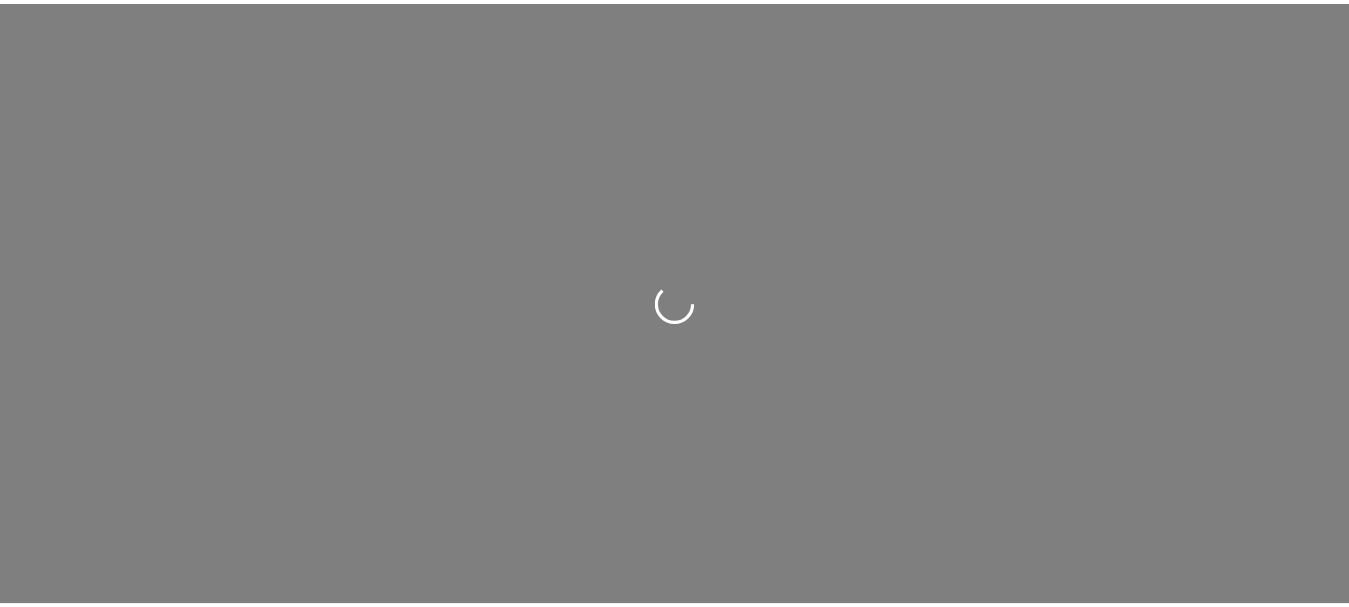 scroll, scrollTop: 0, scrollLeft: 0, axis: both 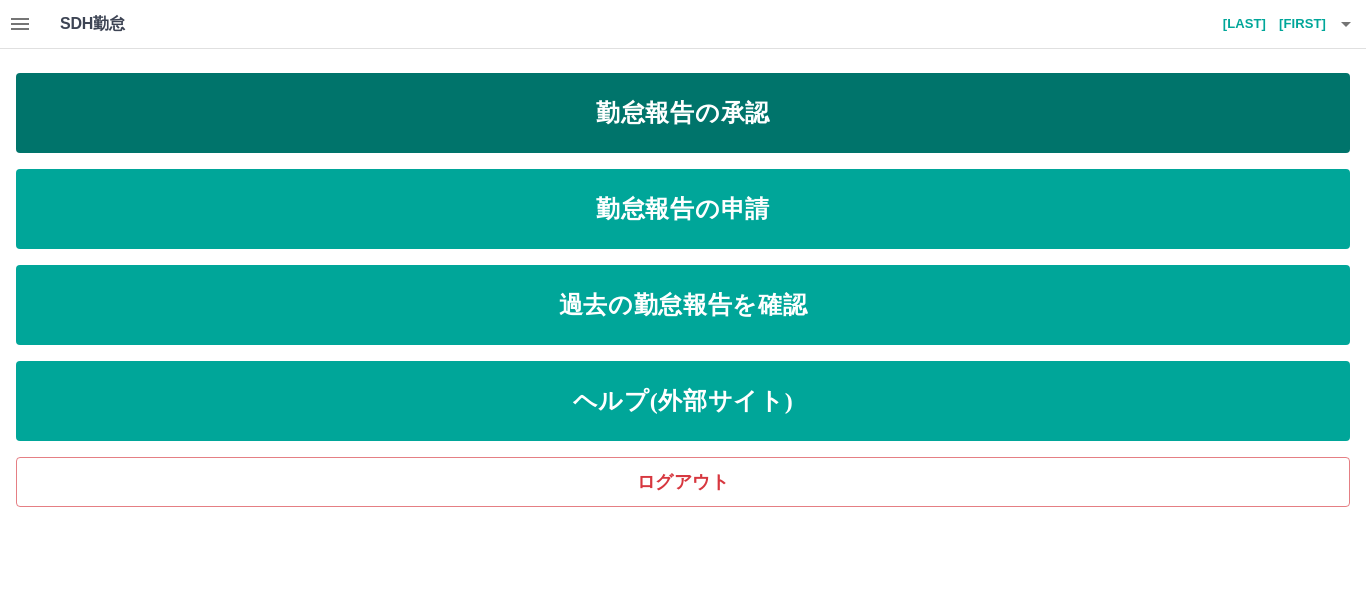 click on "勤怠報告の承認" at bounding box center [683, 113] 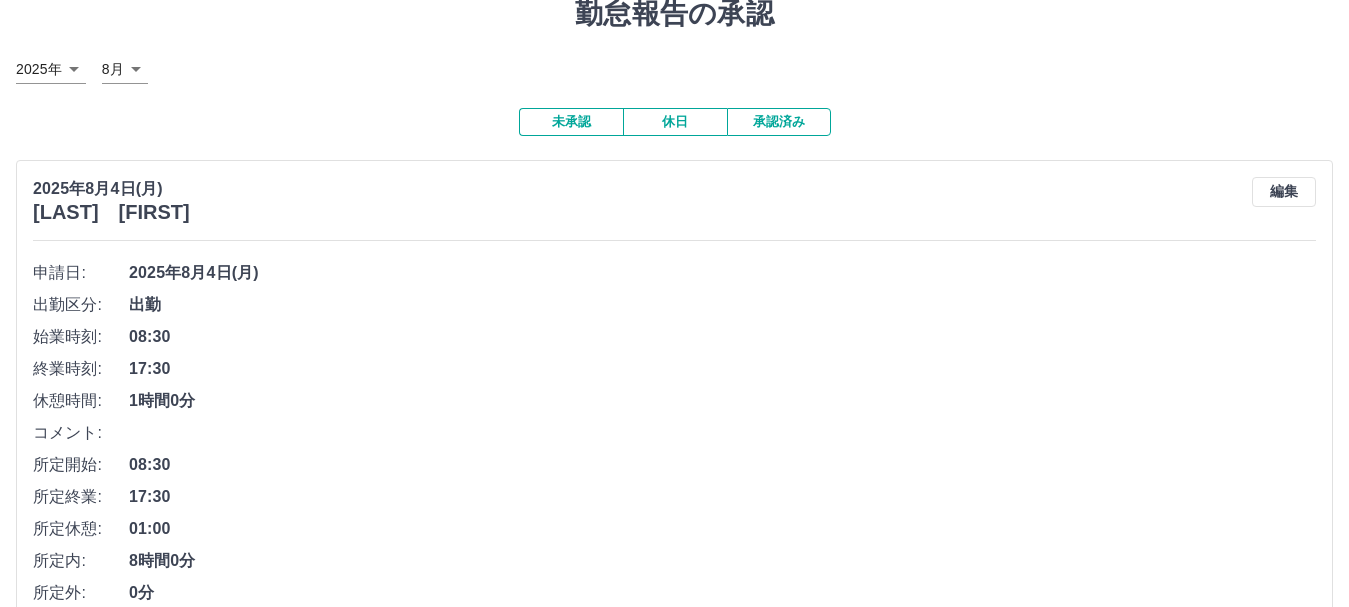 scroll, scrollTop: 0, scrollLeft: 0, axis: both 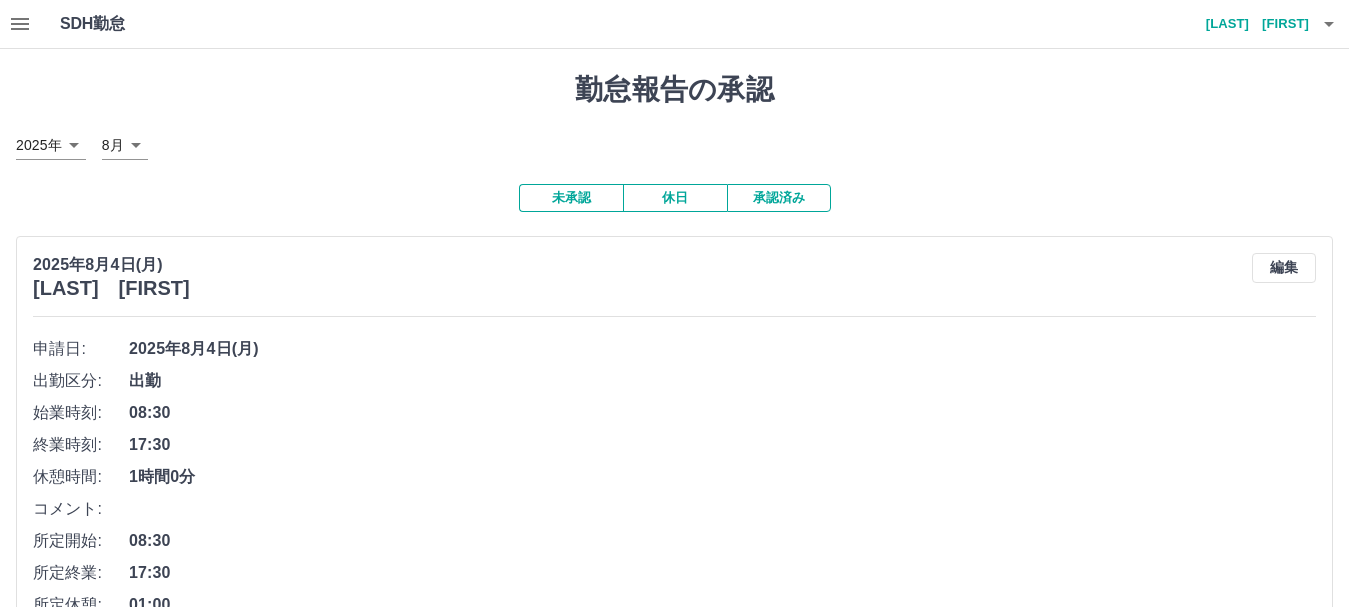 click 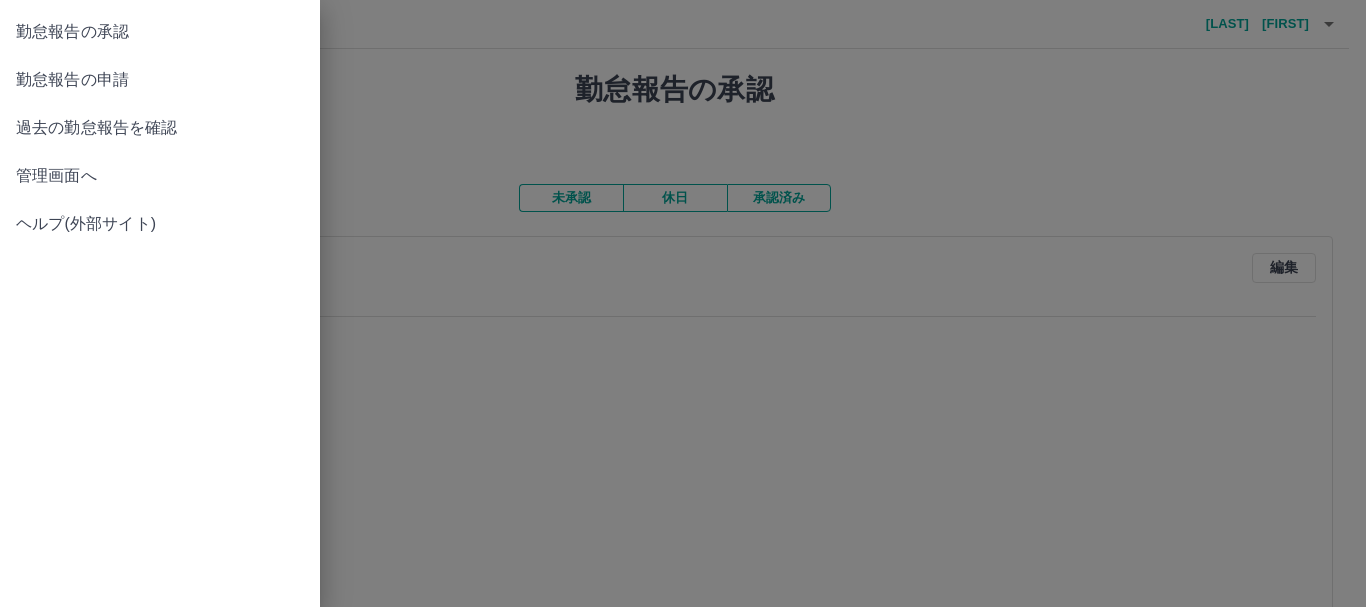 click on "管理画面へ" at bounding box center (160, 176) 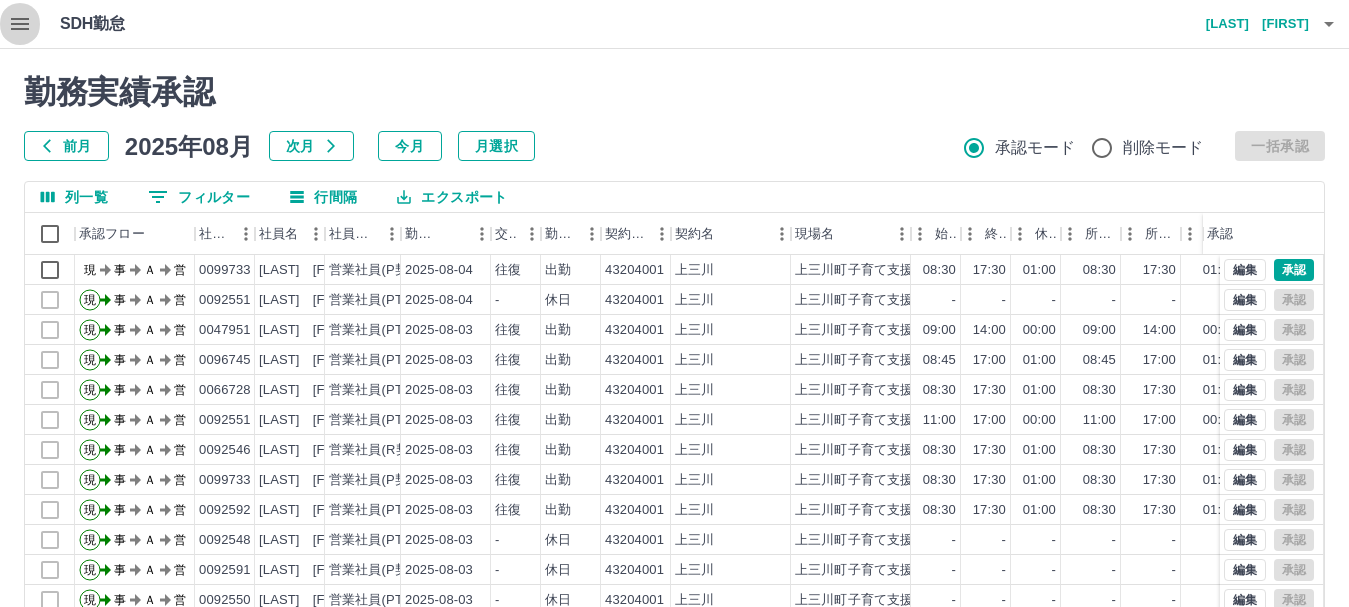 click 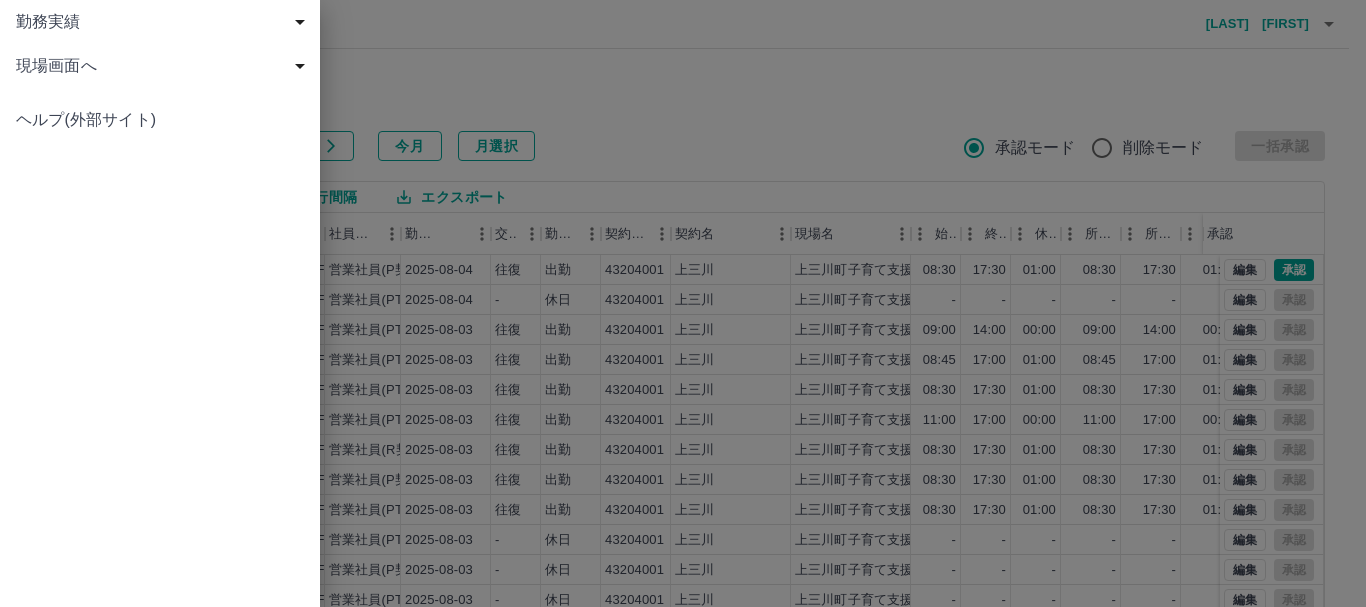 click on "現場画面へ" at bounding box center [164, 66] 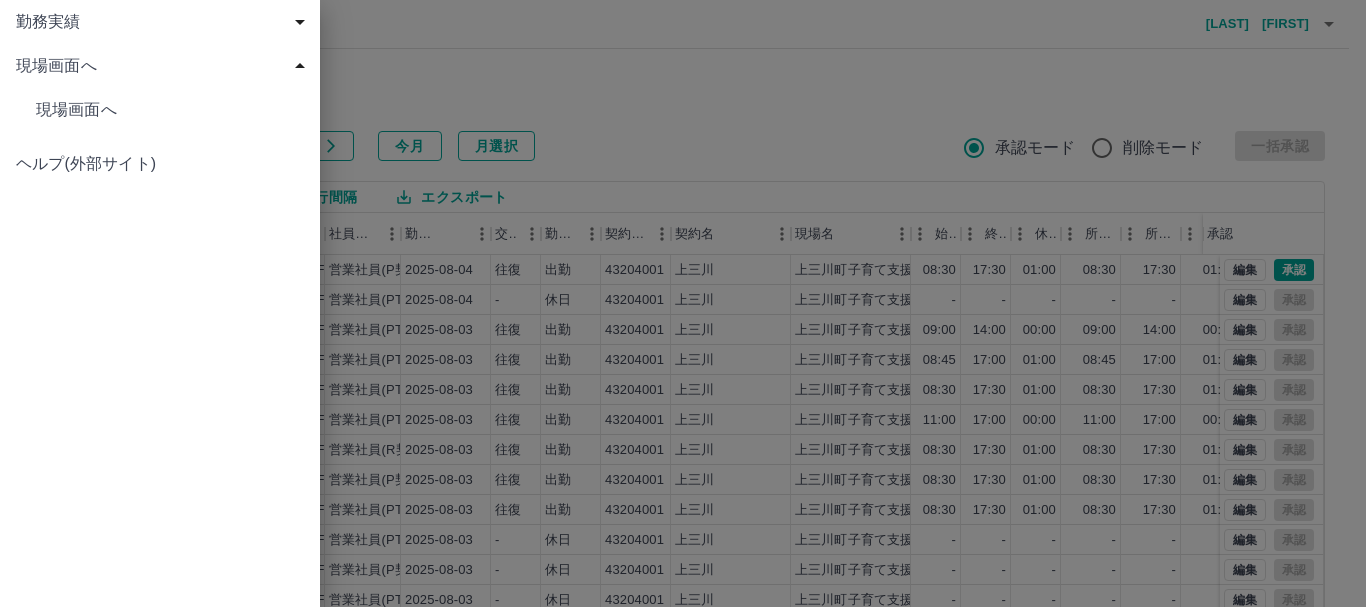 click on "現場画面へ" at bounding box center (170, 110) 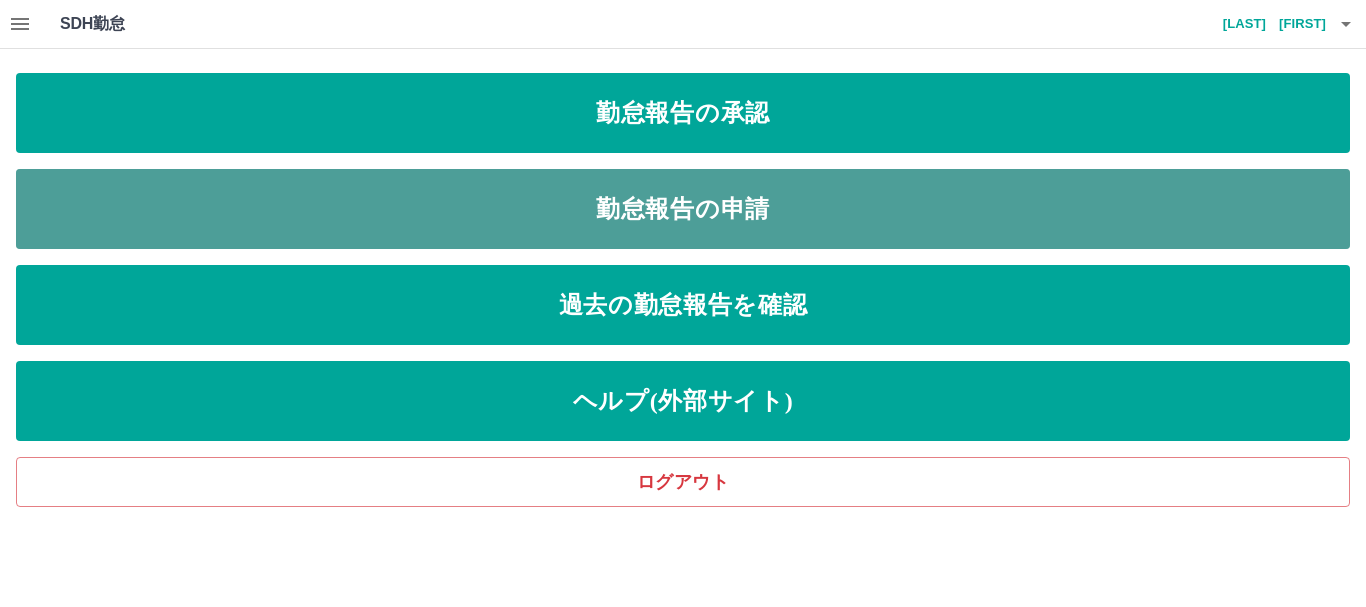 click on "勤怠報告の申請" at bounding box center [683, 209] 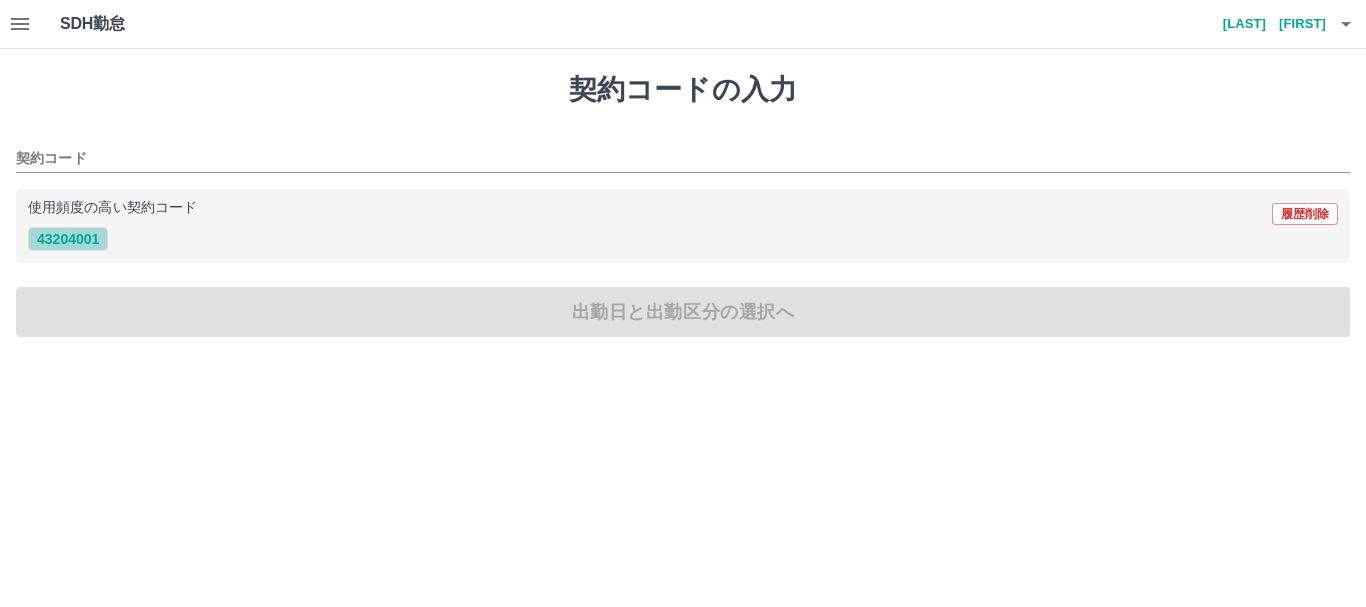 click on "43204001" at bounding box center (68, 239) 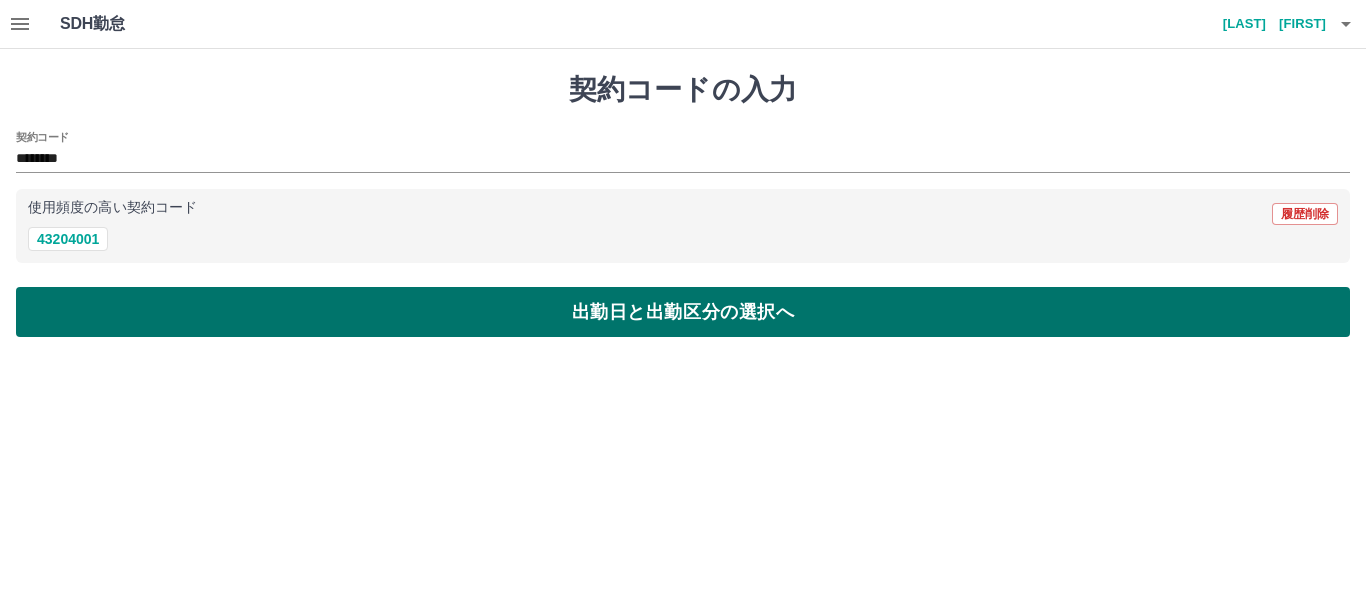 click on "出勤日と出勤区分の選択へ" at bounding box center (683, 312) 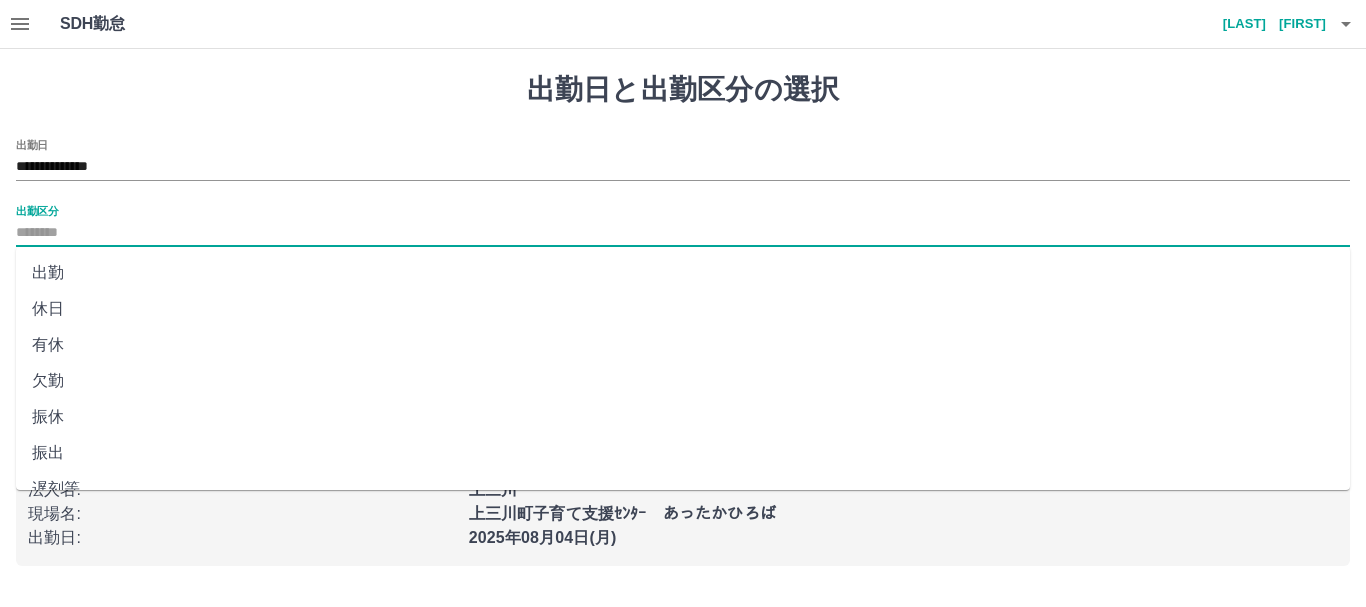 click on "出勤区分" at bounding box center (683, 233) 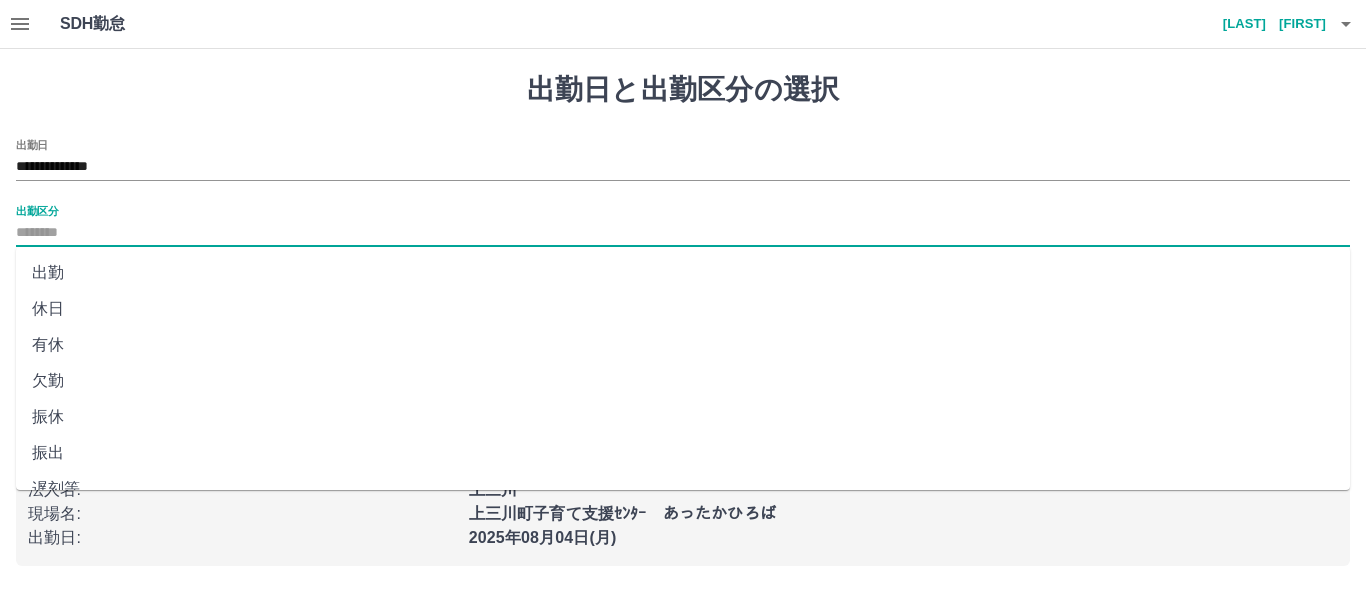 click on "出勤" at bounding box center [683, 273] 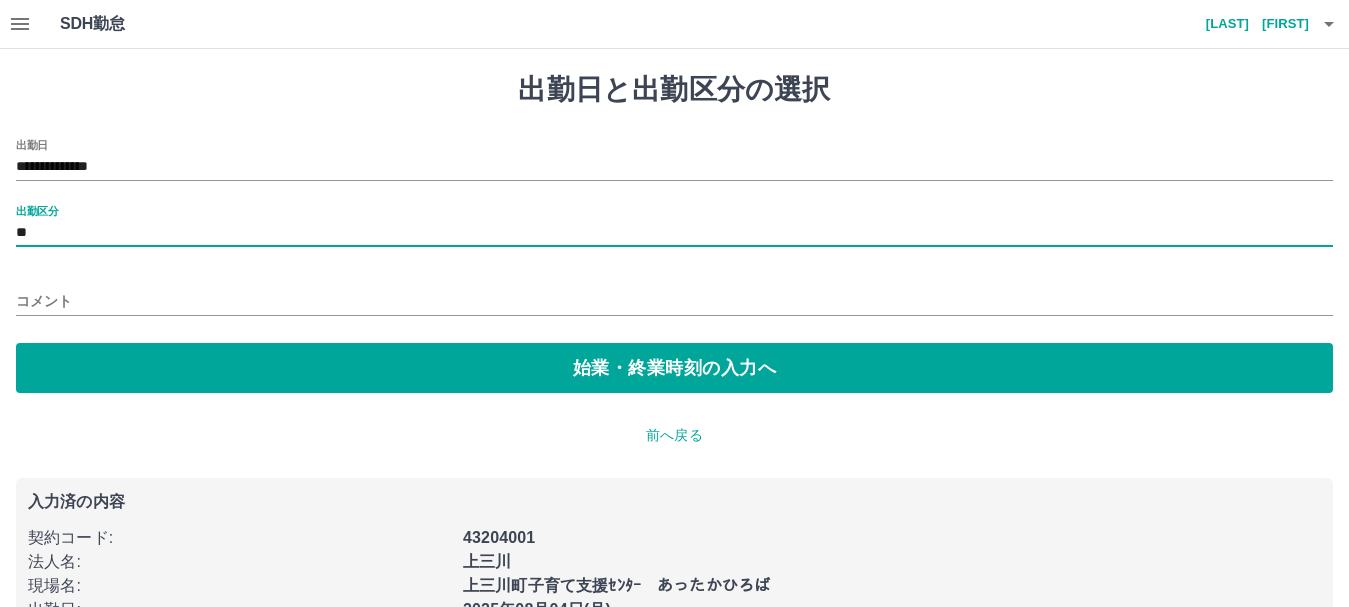 click on "コメント" at bounding box center (674, 301) 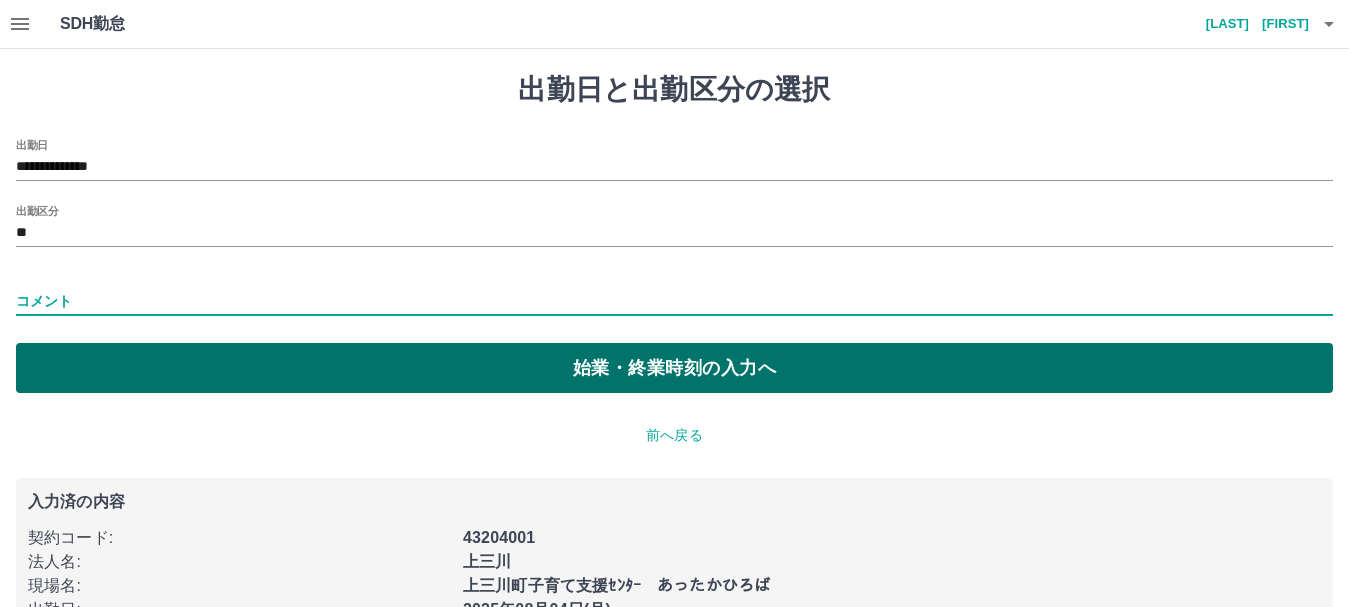 click on "始業・終業時刻の入力へ" at bounding box center (674, 368) 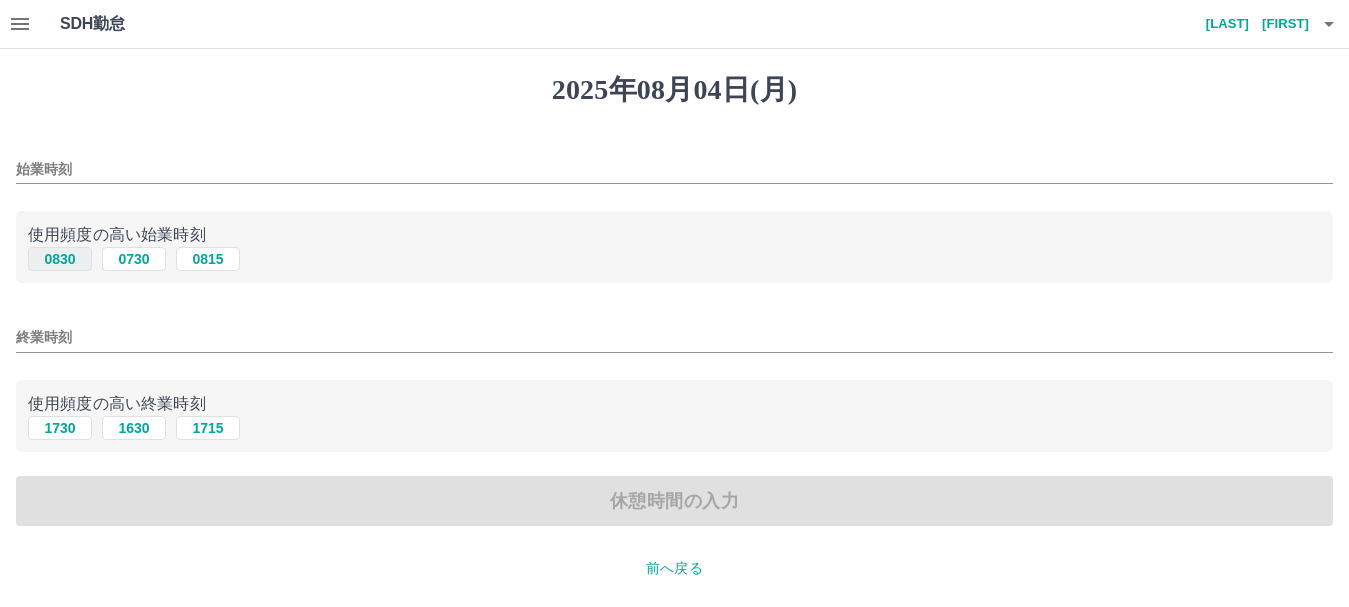 click on "0830" at bounding box center [60, 259] 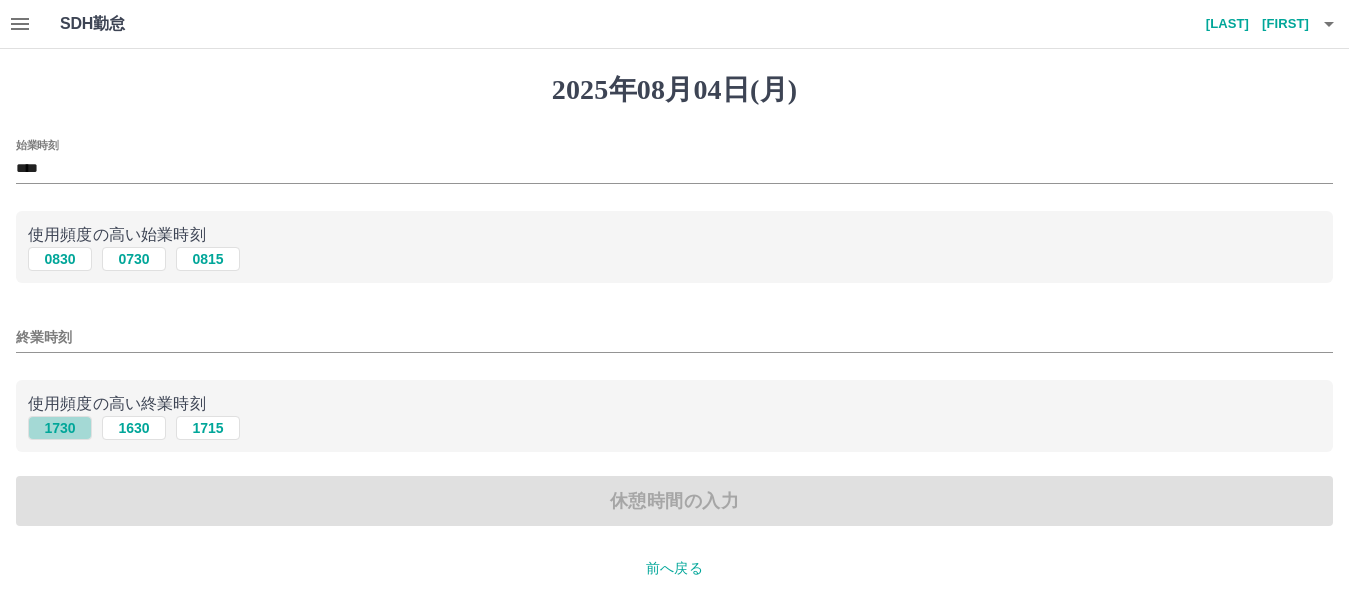 click on "1730" at bounding box center [60, 428] 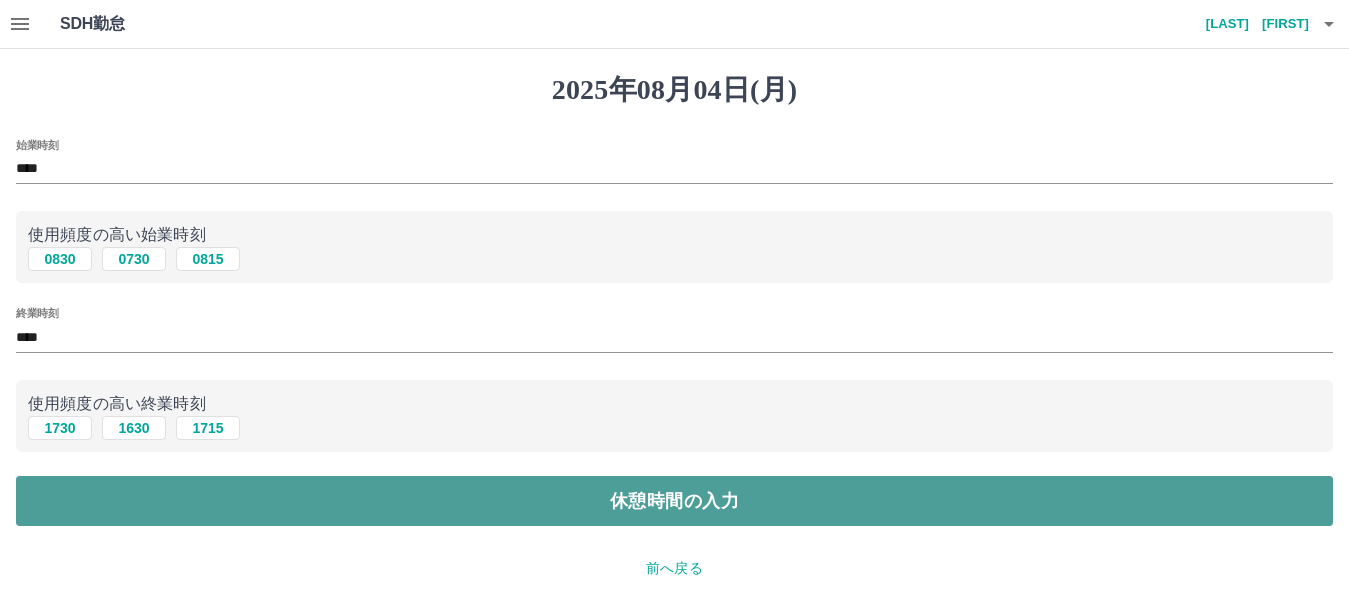 click on "休憩時間の入力" at bounding box center [674, 501] 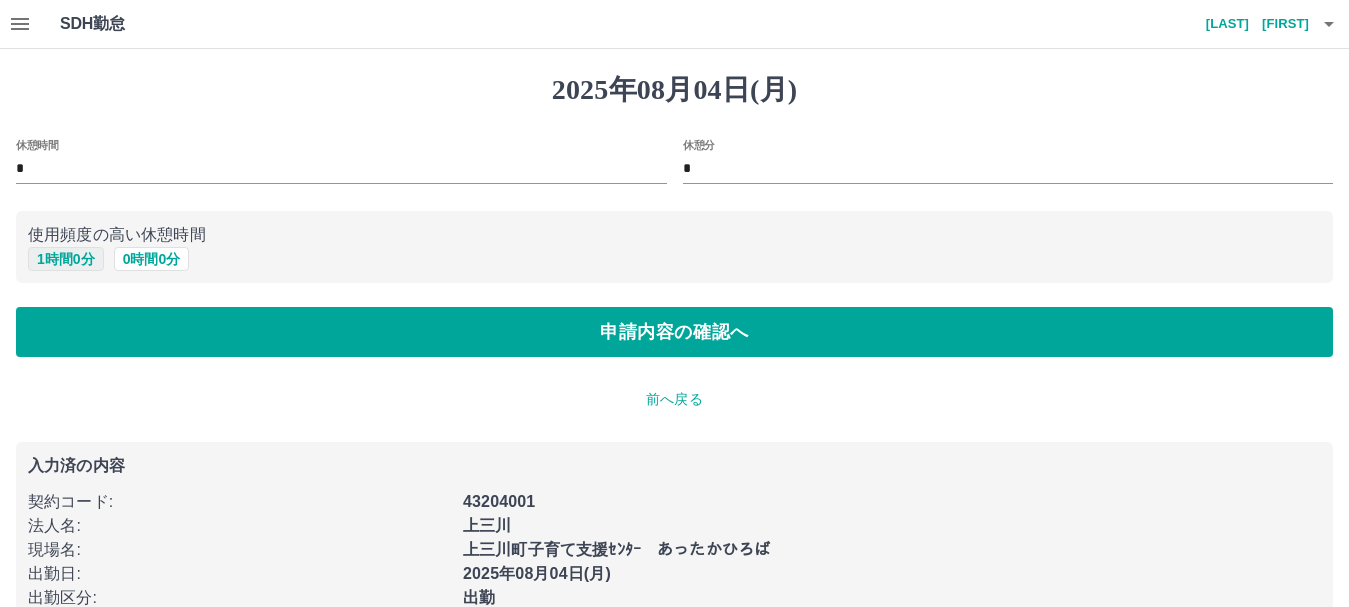 click on "1 時間 0 分" at bounding box center [66, 259] 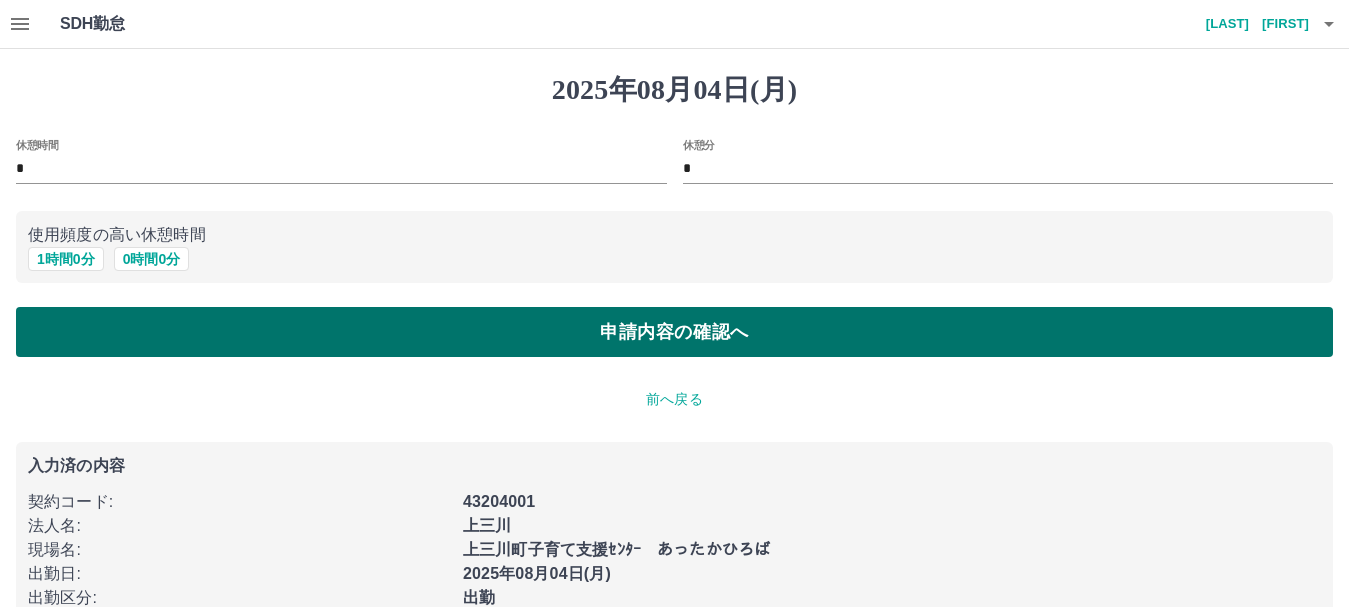 click on "申請内容の確認へ" at bounding box center (674, 332) 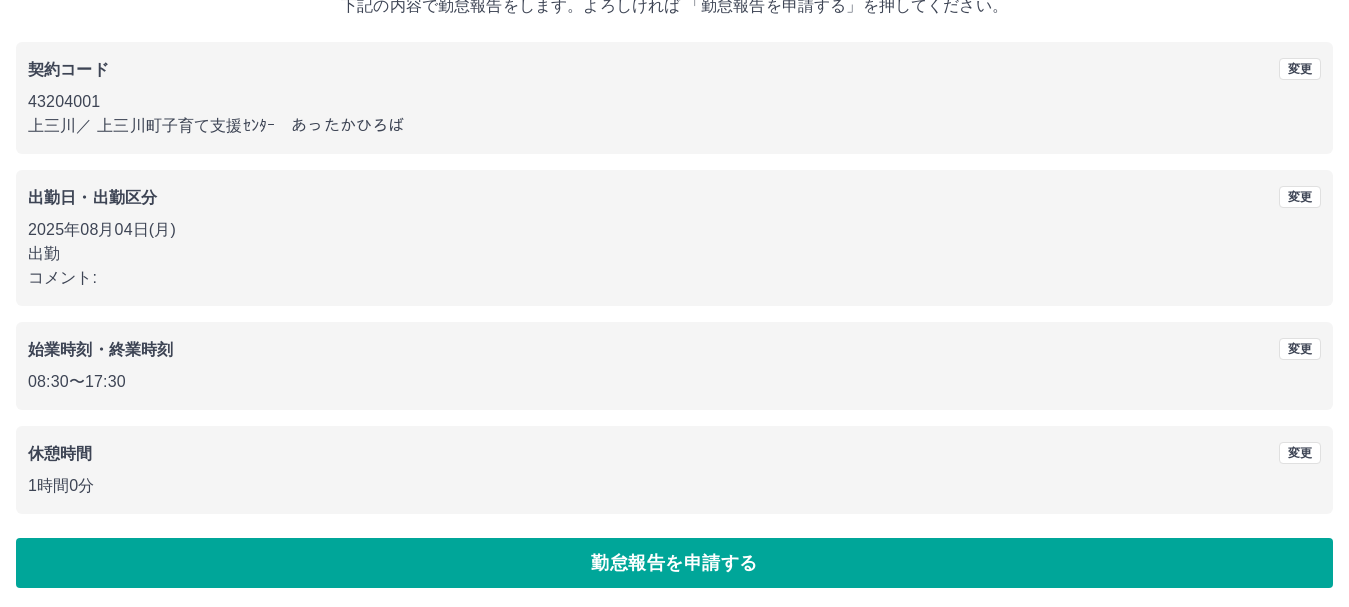 scroll, scrollTop: 142, scrollLeft: 0, axis: vertical 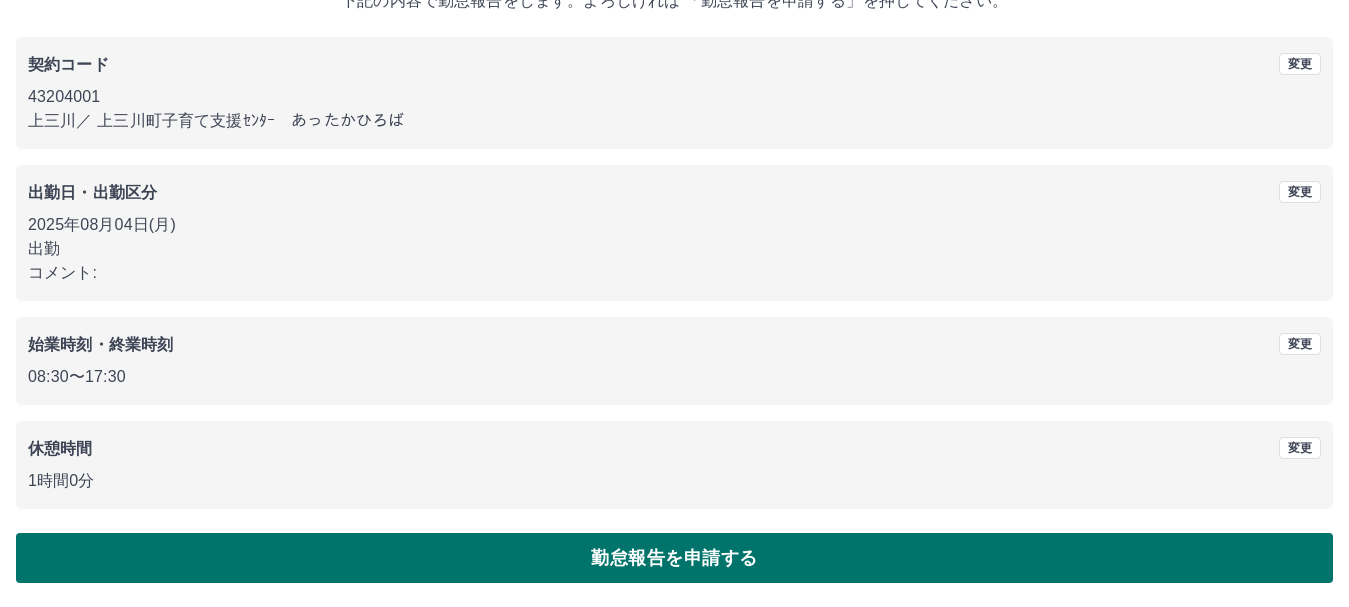 click on "勤怠報告を申請する" at bounding box center [674, 558] 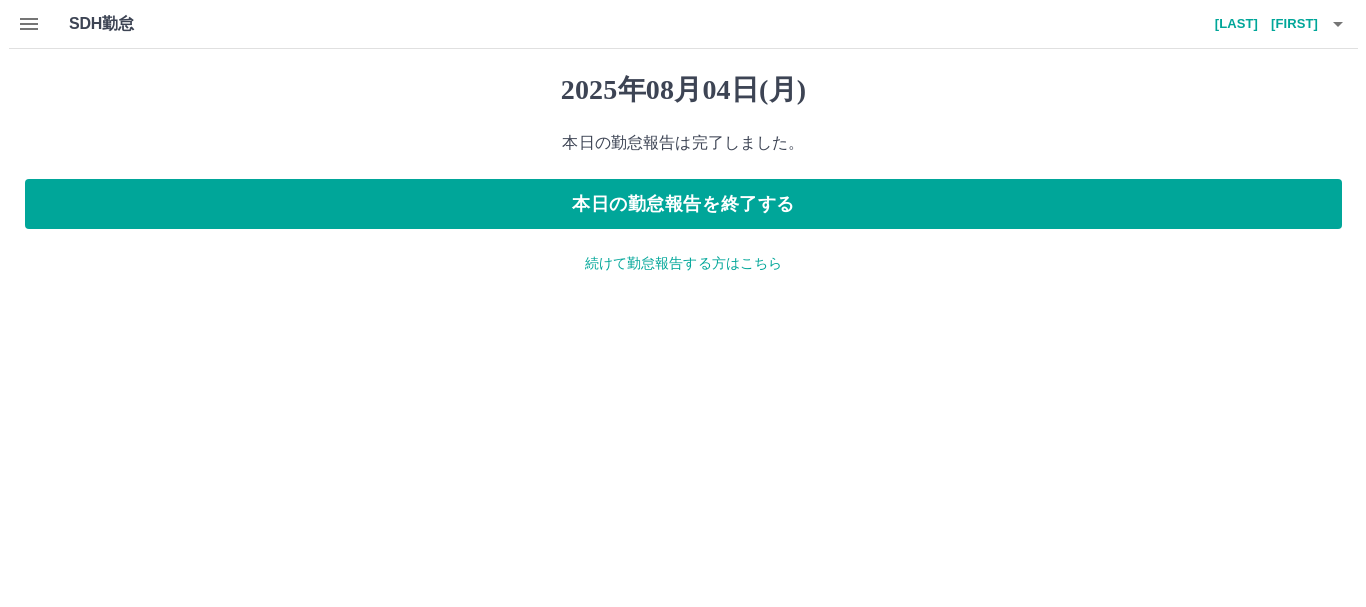 scroll, scrollTop: 0, scrollLeft: 0, axis: both 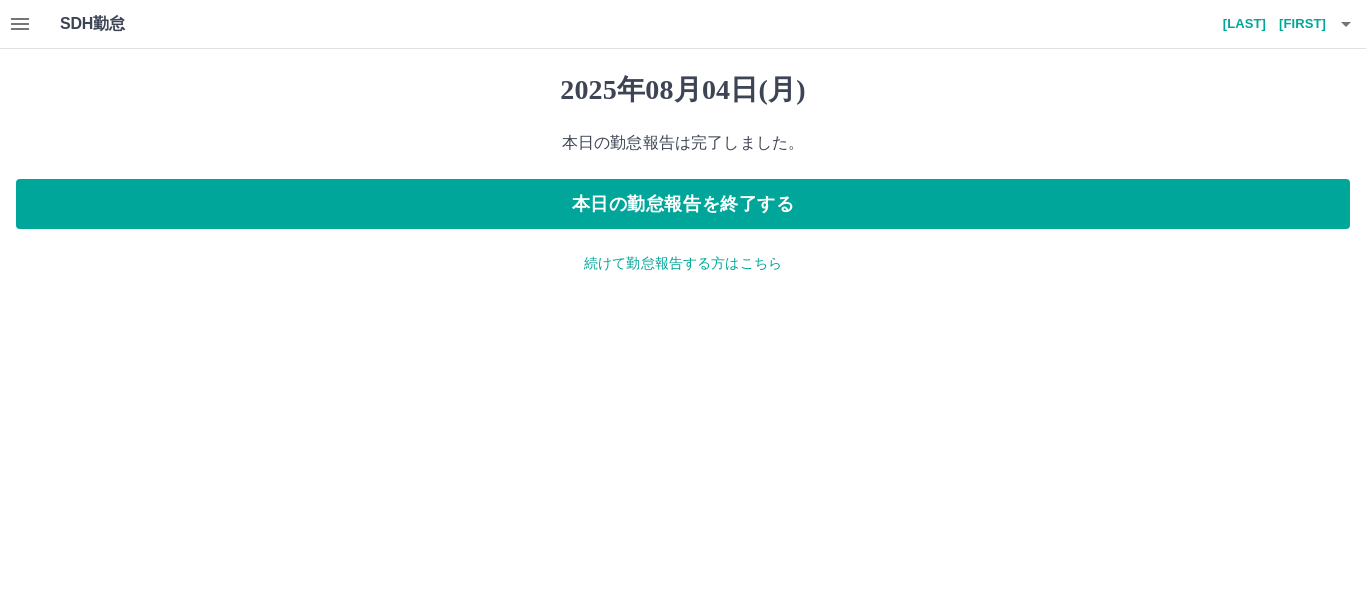 click on "続けて勤怠報告する方はこちら" at bounding box center (683, 263) 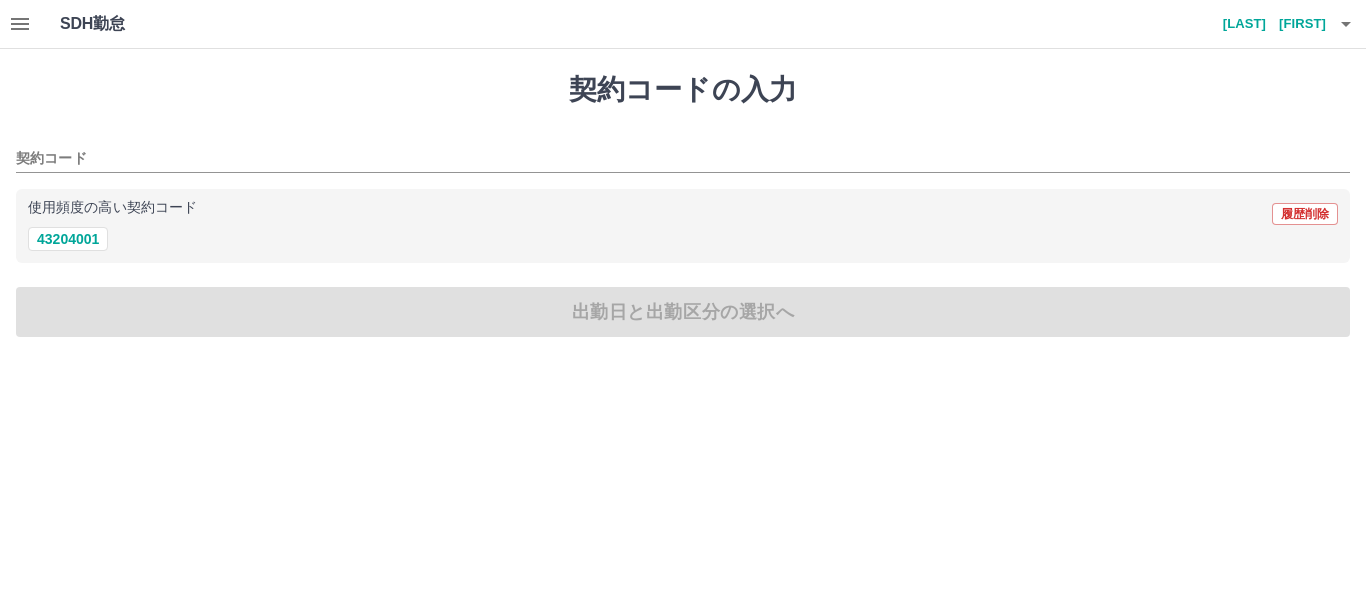 click at bounding box center (20, 24) 